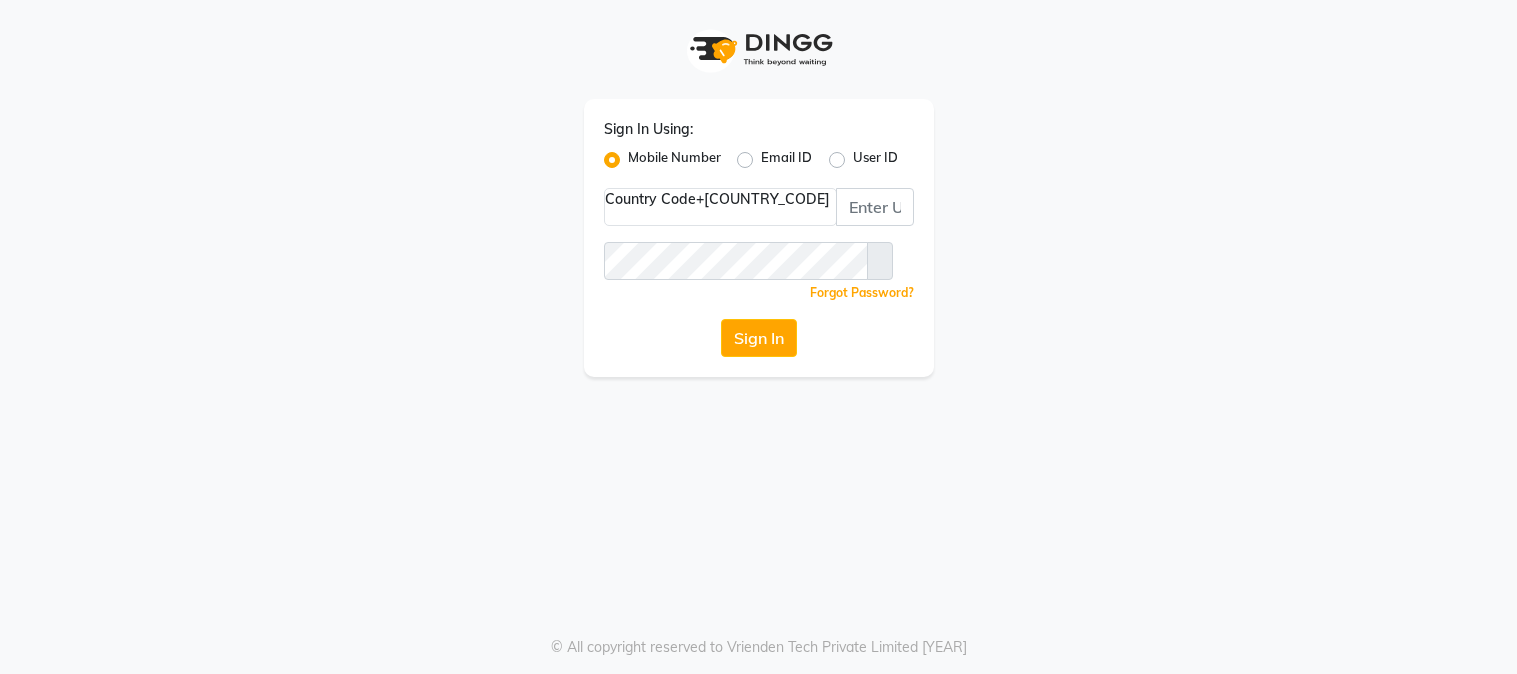 scroll, scrollTop: 0, scrollLeft: 0, axis: both 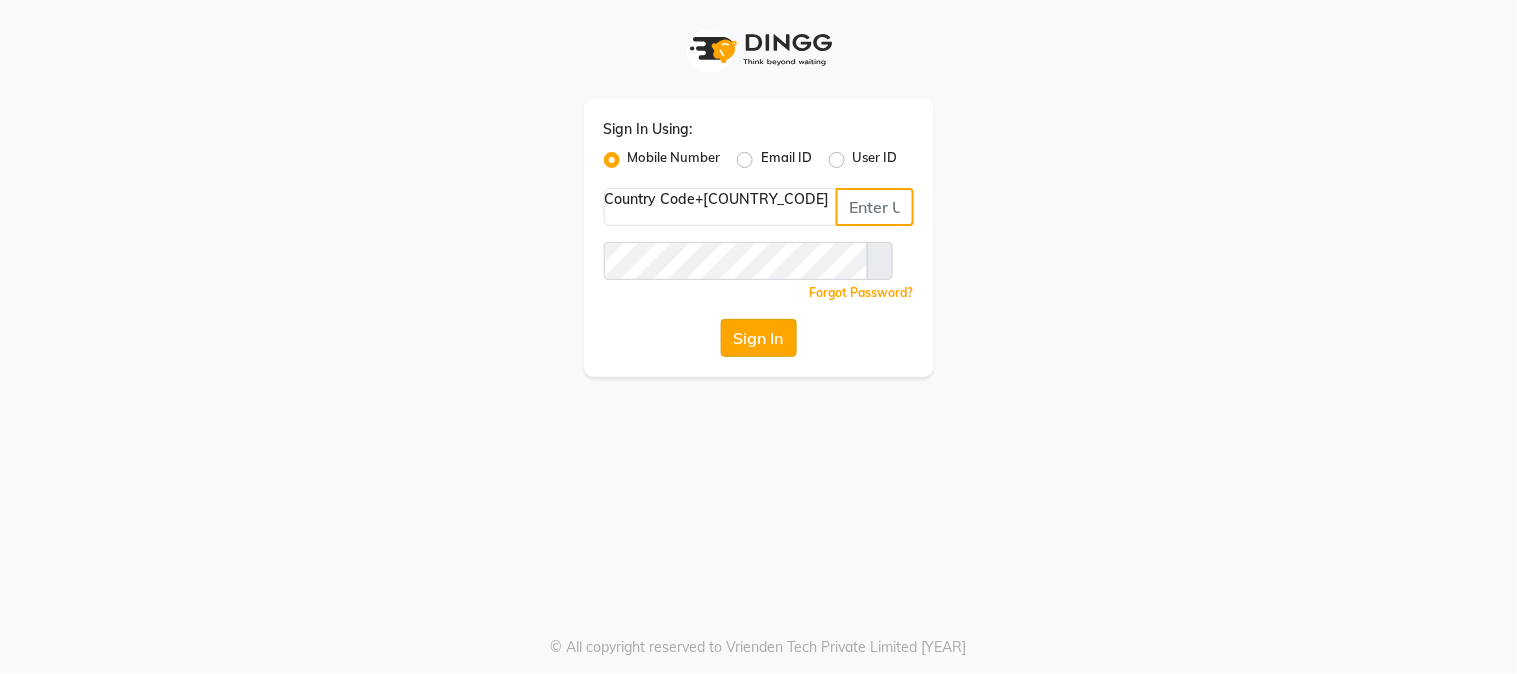 type on "[PHONE]" 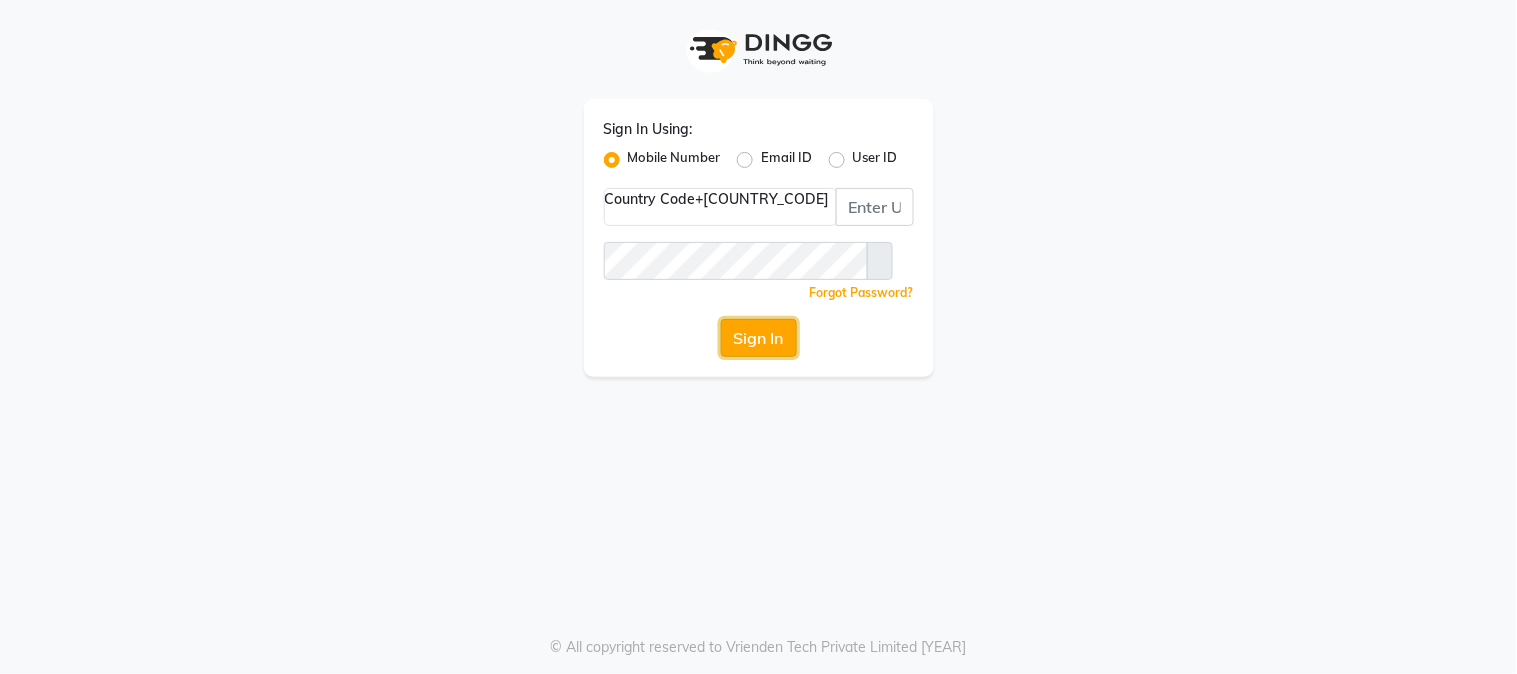 click on "Sign In" at bounding box center (759, 338) 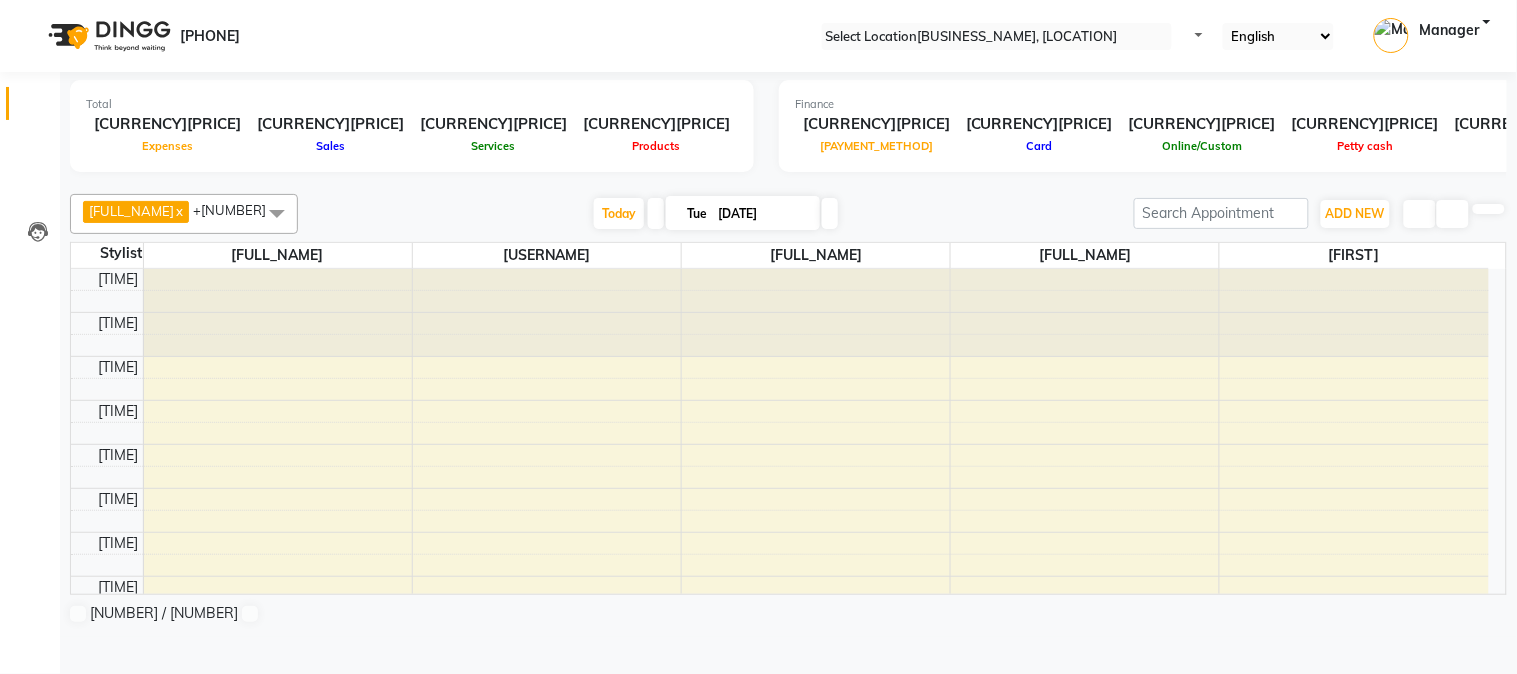 scroll, scrollTop: 0, scrollLeft: 0, axis: both 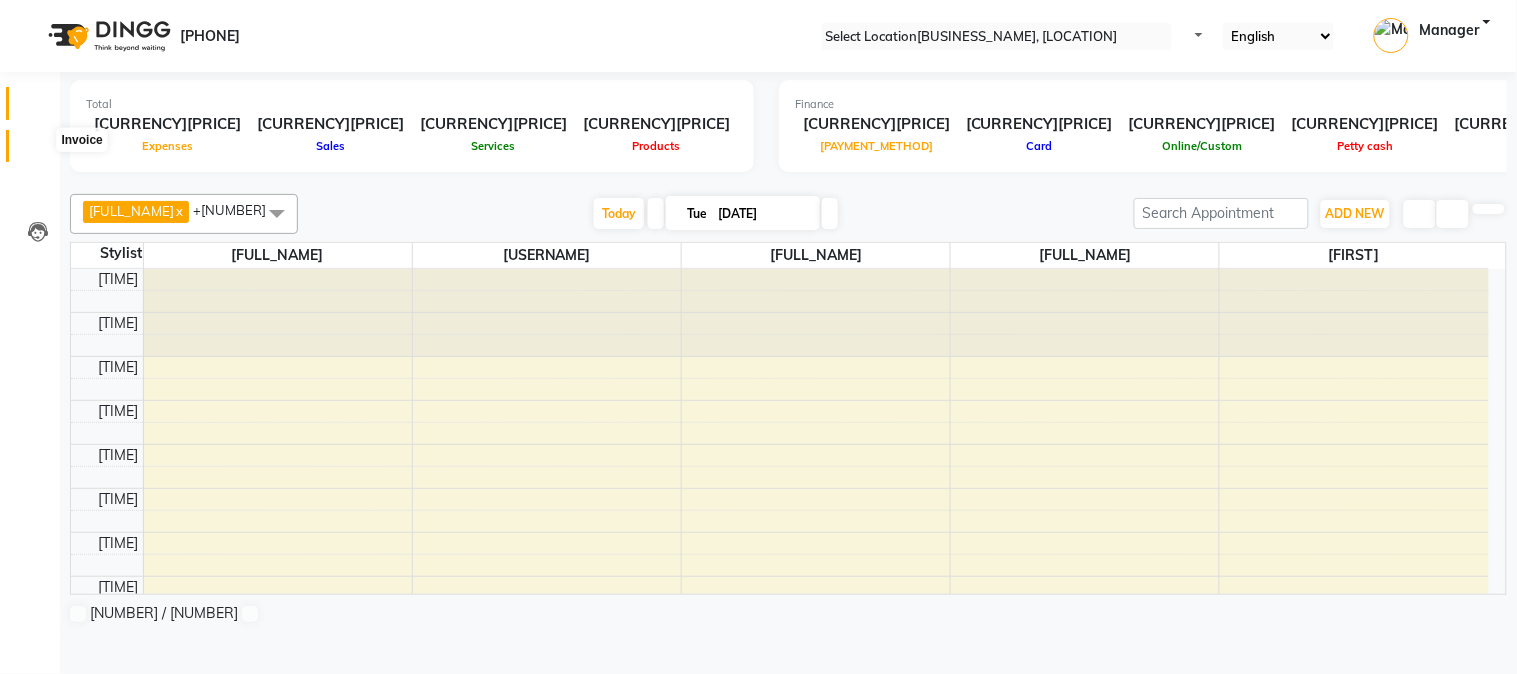 click at bounding box center (37, 151) 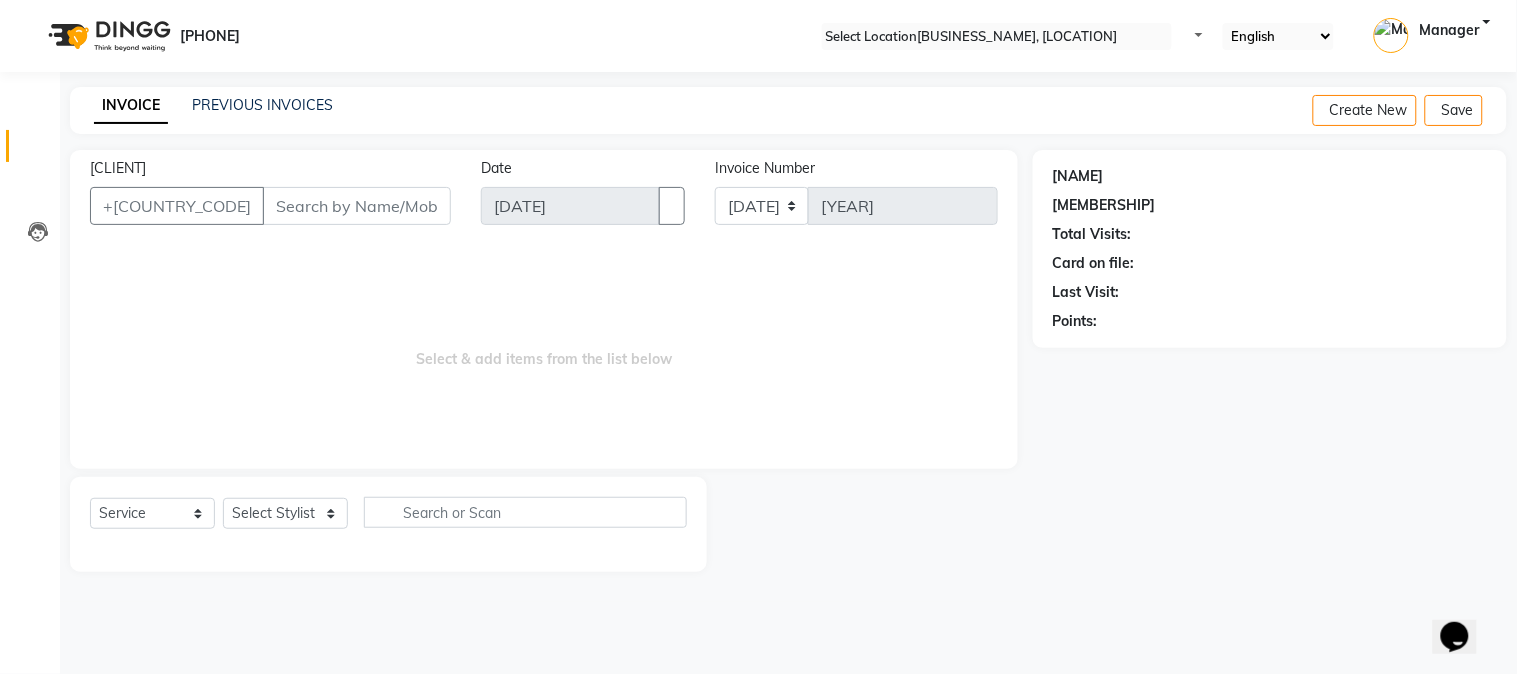 scroll, scrollTop: 0, scrollLeft: 0, axis: both 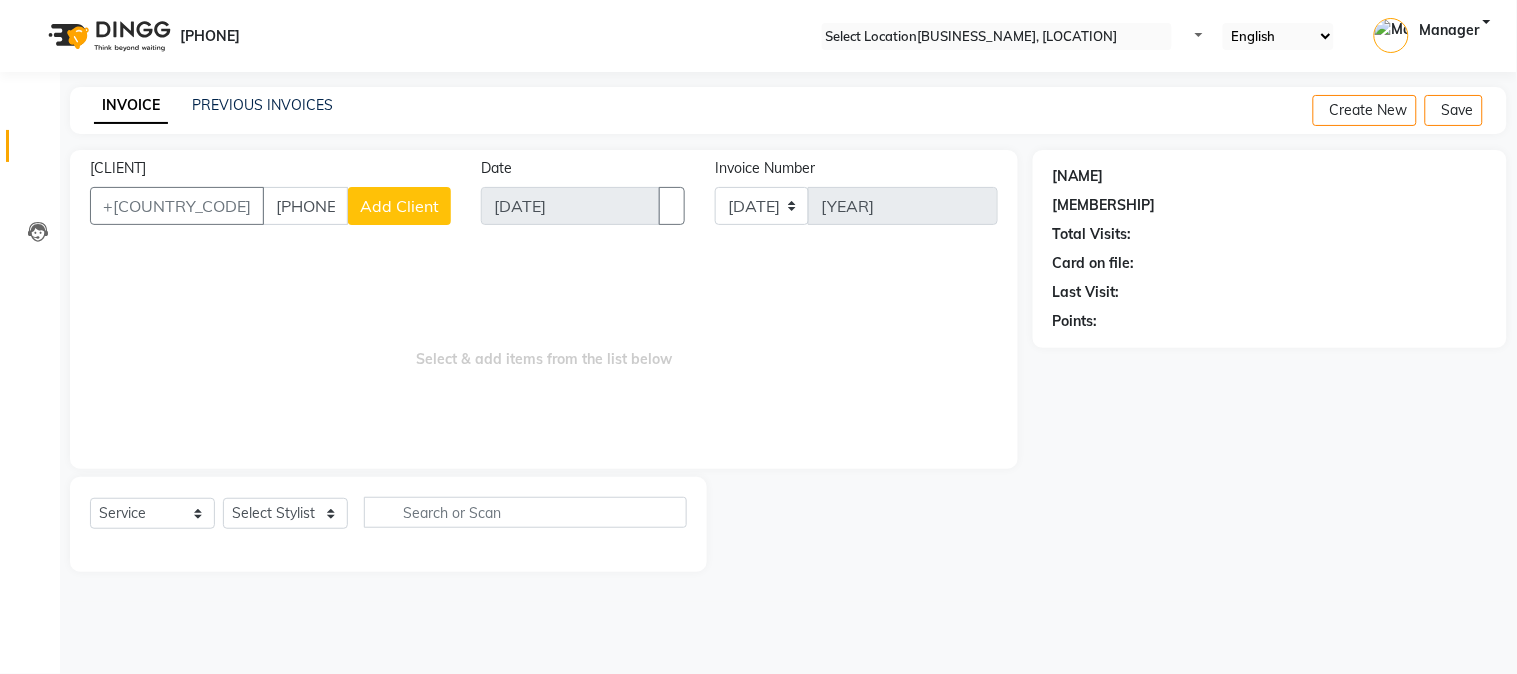 type on "[PHONE]" 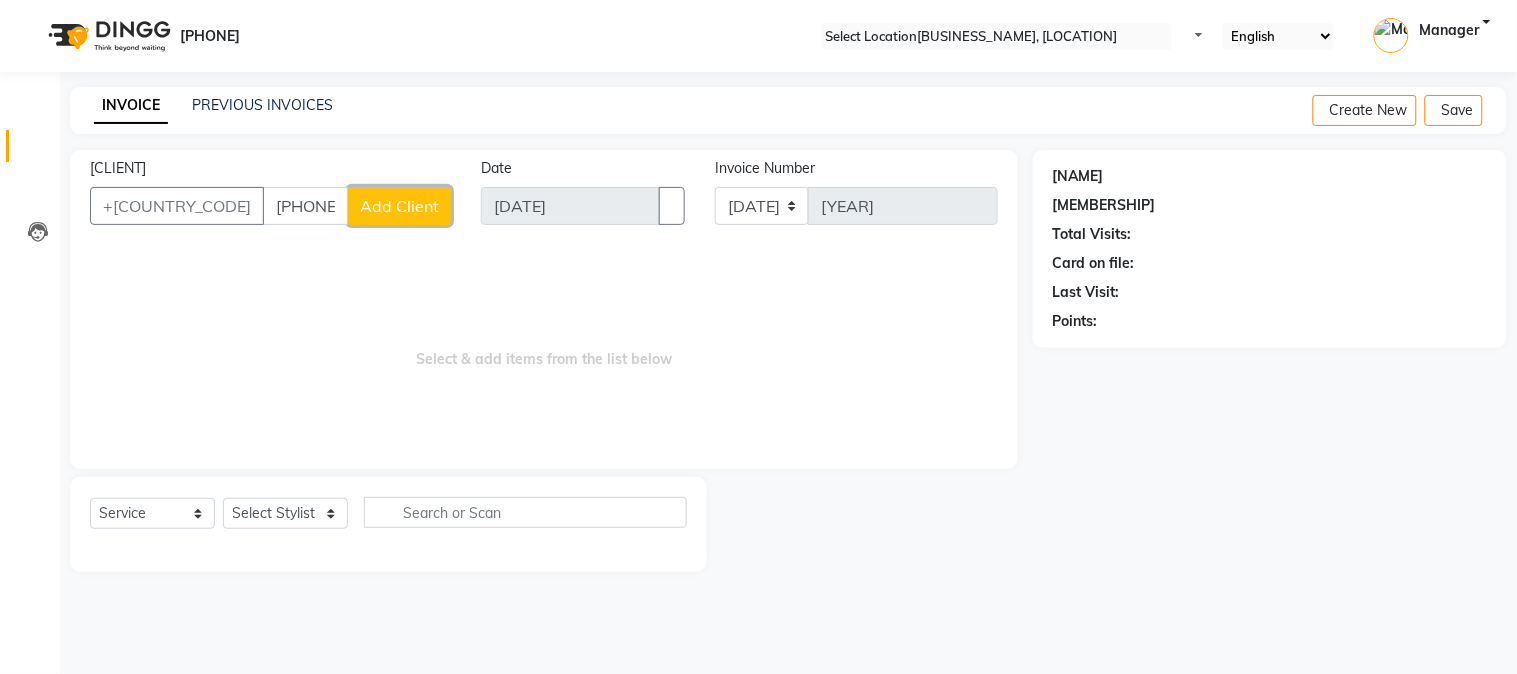 click on "Add Client" at bounding box center (399, 206) 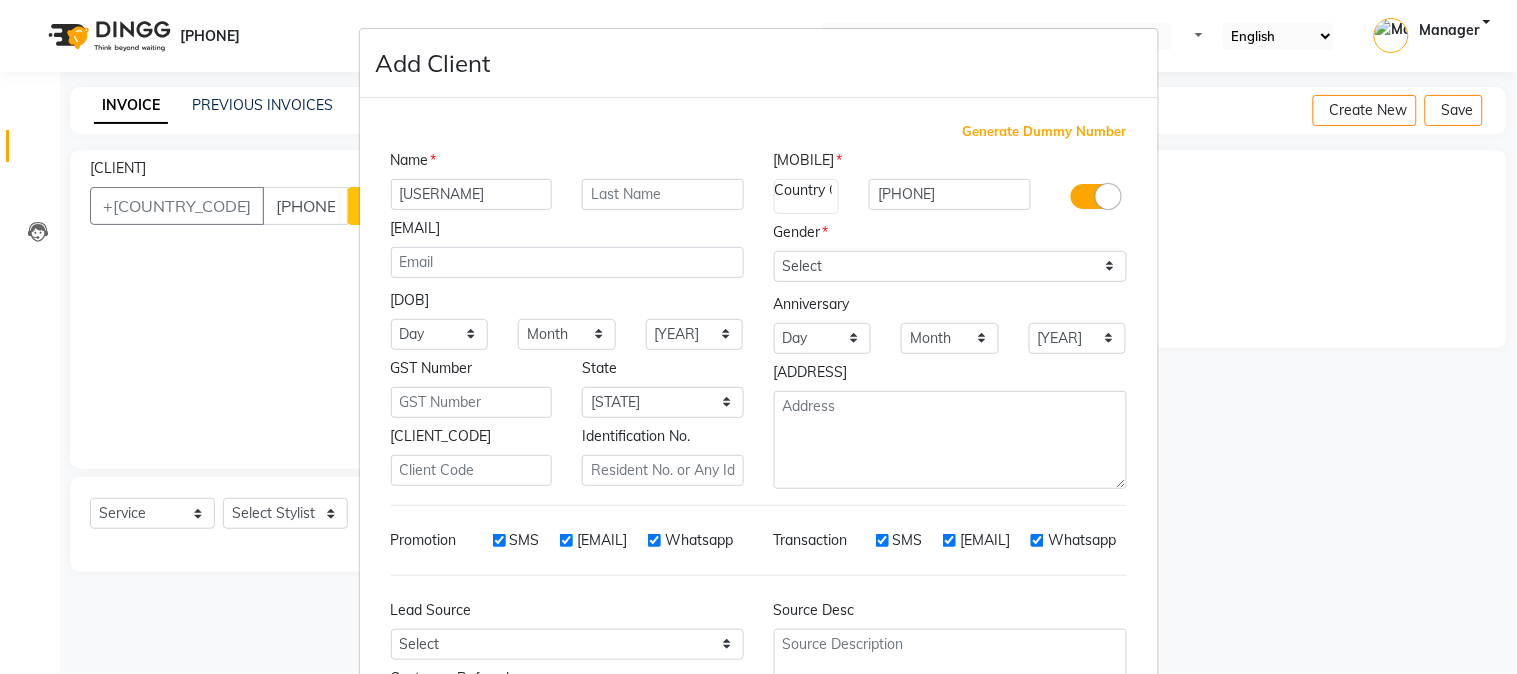 type on "[USERNAME]" 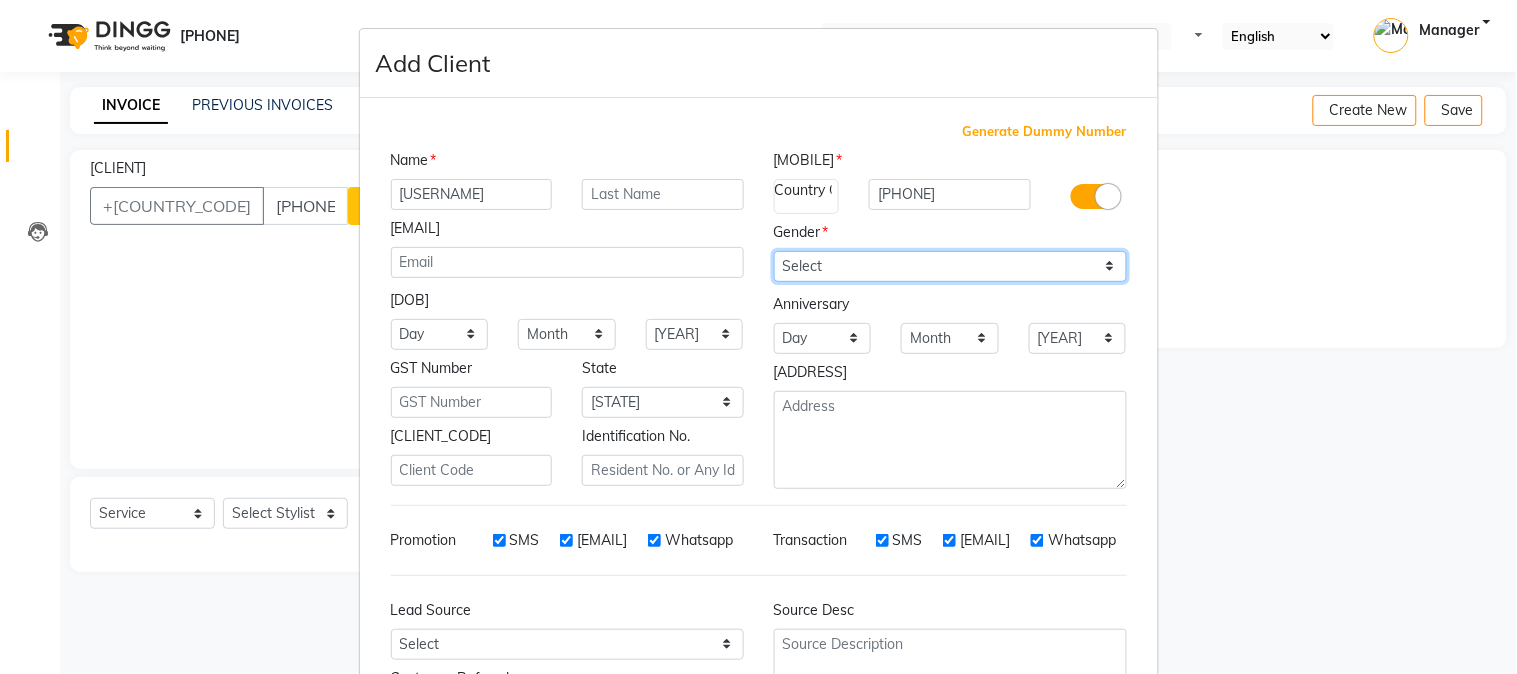 drag, startPoint x: 898, startPoint y: 256, endPoint x: 885, endPoint y: 273, distance: 21.400934 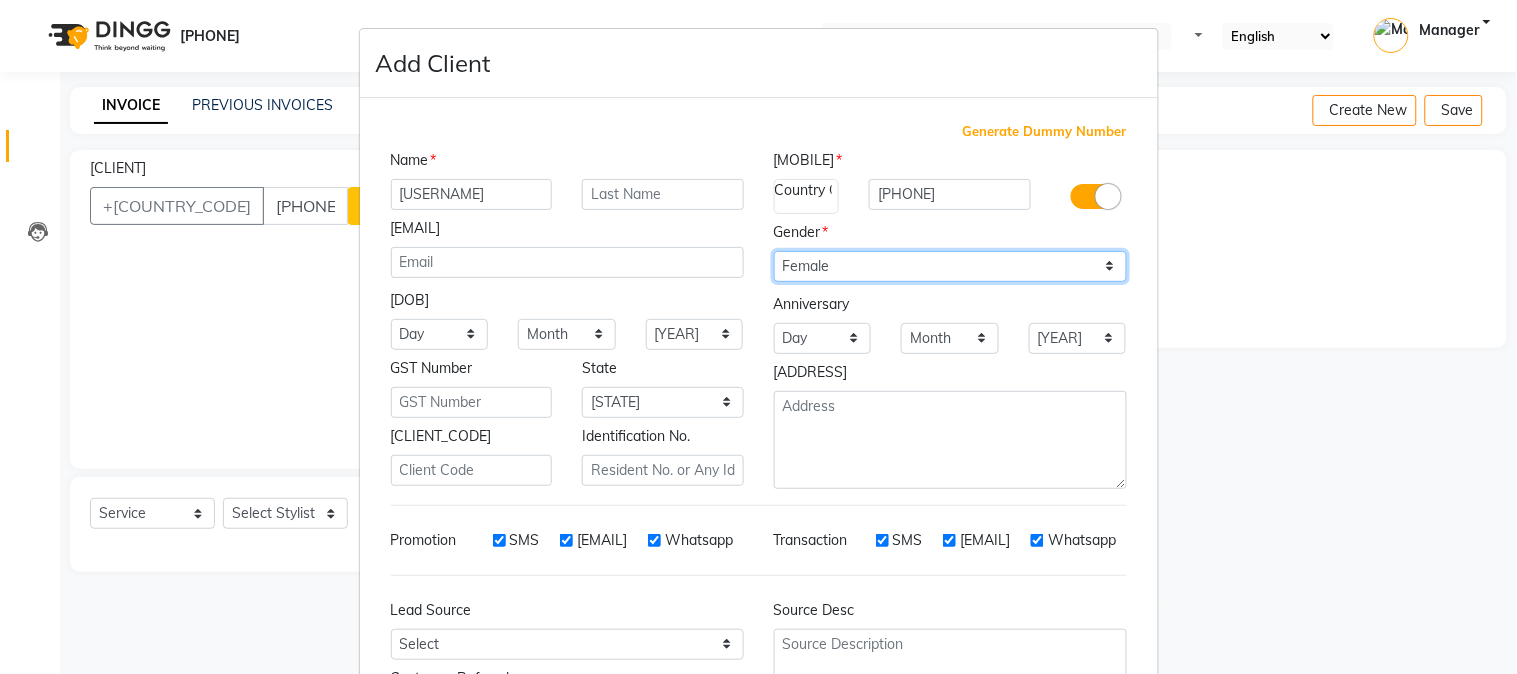 click on "Select Male Female Other Prefer Not To Say" at bounding box center [950, 266] 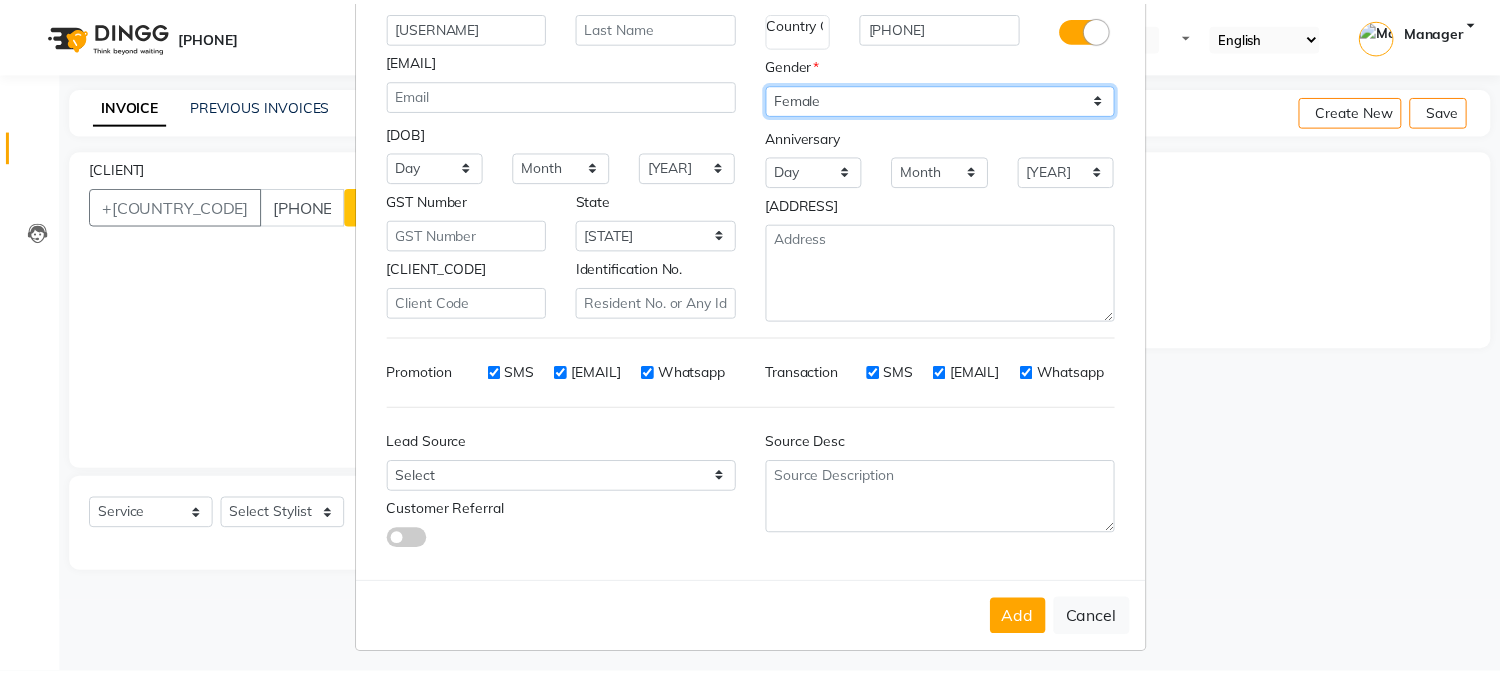 scroll, scrollTop: 176, scrollLeft: 0, axis: vertical 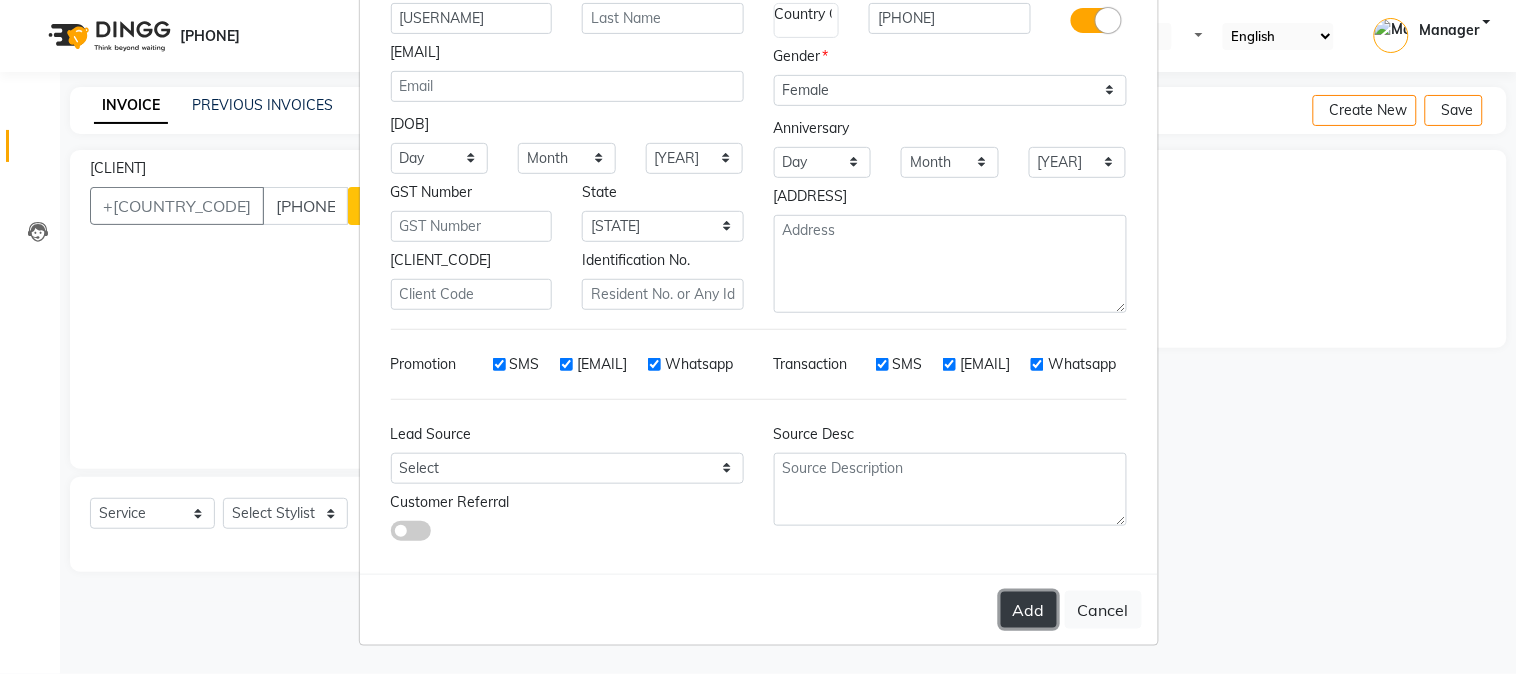 click on "Add" at bounding box center (1029, 610) 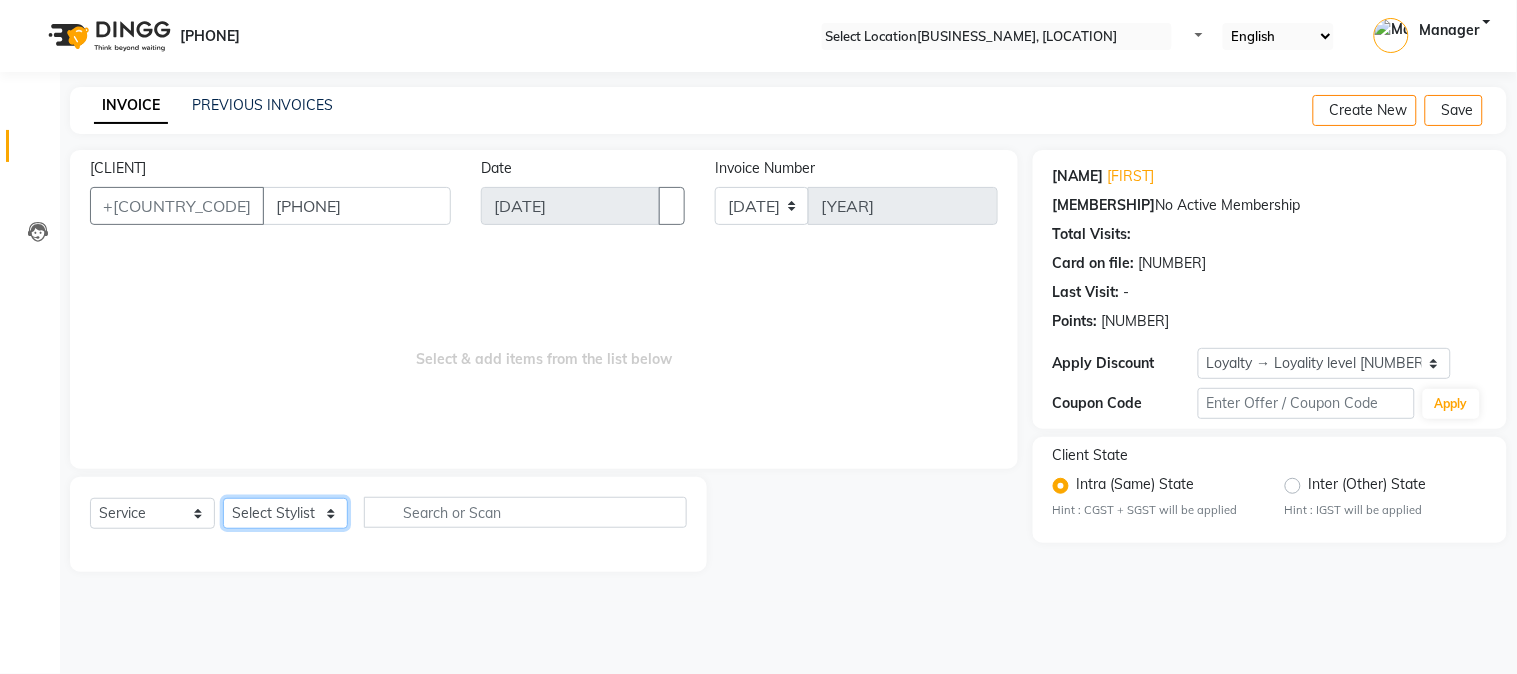click on "Select Stylist Admin [FULL_NAME] [FULL_NAME] [FULL_NAME] Manager [FULL_NAME] [FULL_NAME] [FULL_NAME] [FULL_NAME]" at bounding box center (285, 513) 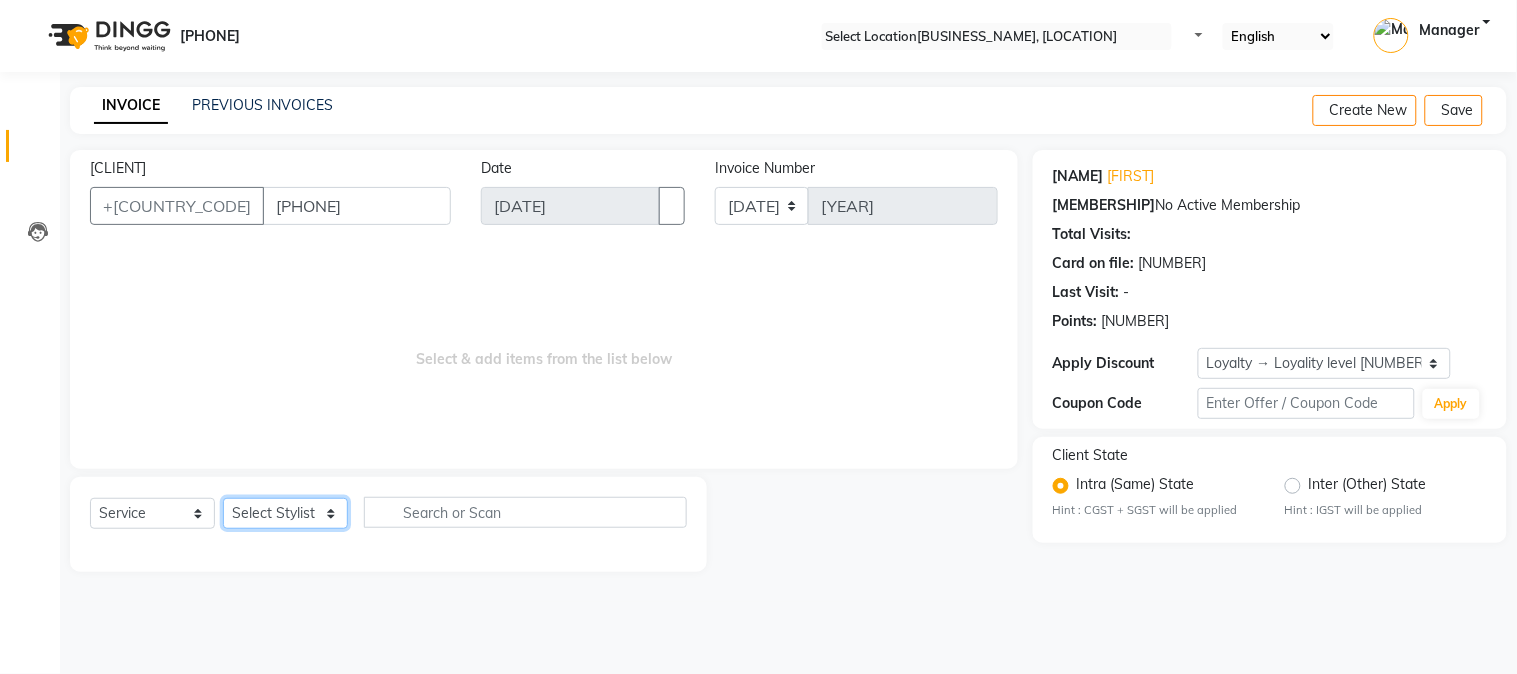 click on "Select Stylist Admin [FULL_NAME] [FULL_NAME] [FULL_NAME] Manager [FULL_NAME] [FULL_NAME] [FULL_NAME] [FULL_NAME]" at bounding box center (285, 513) 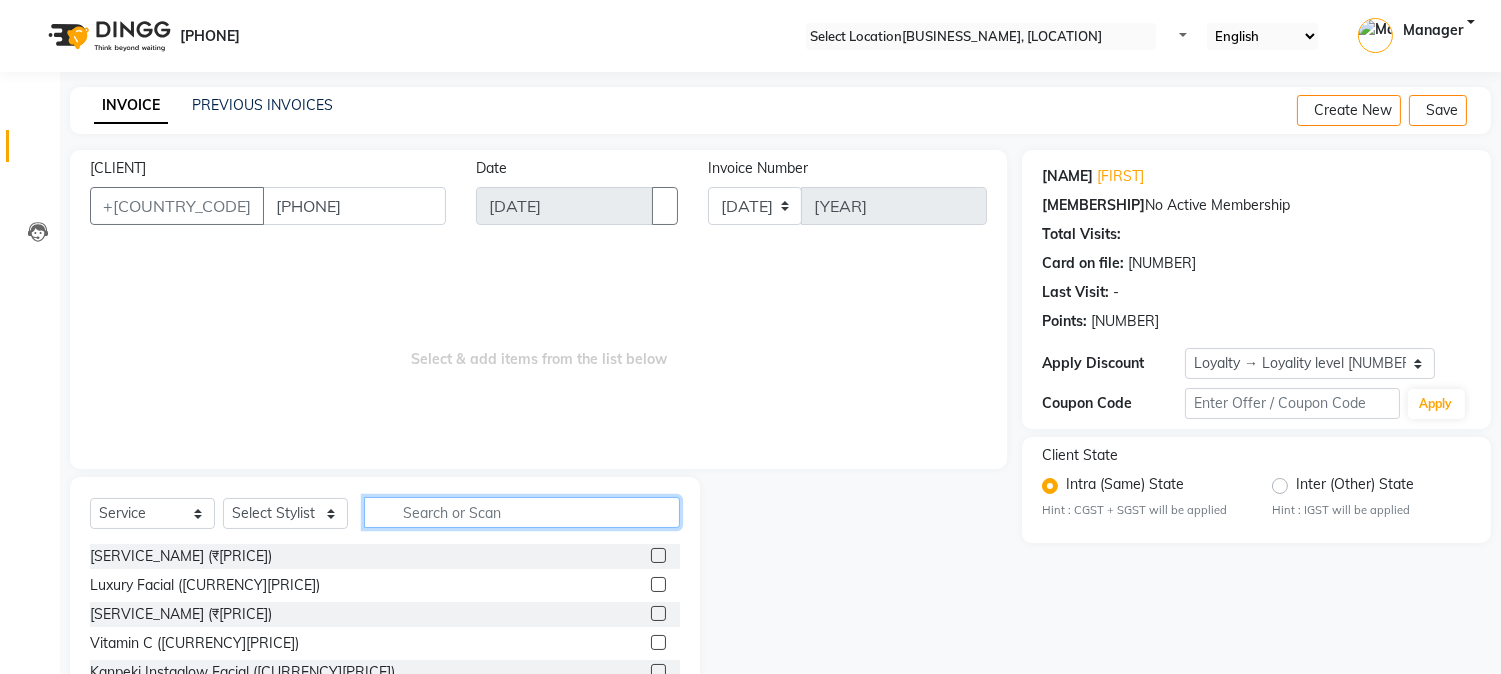 click at bounding box center [522, 512] 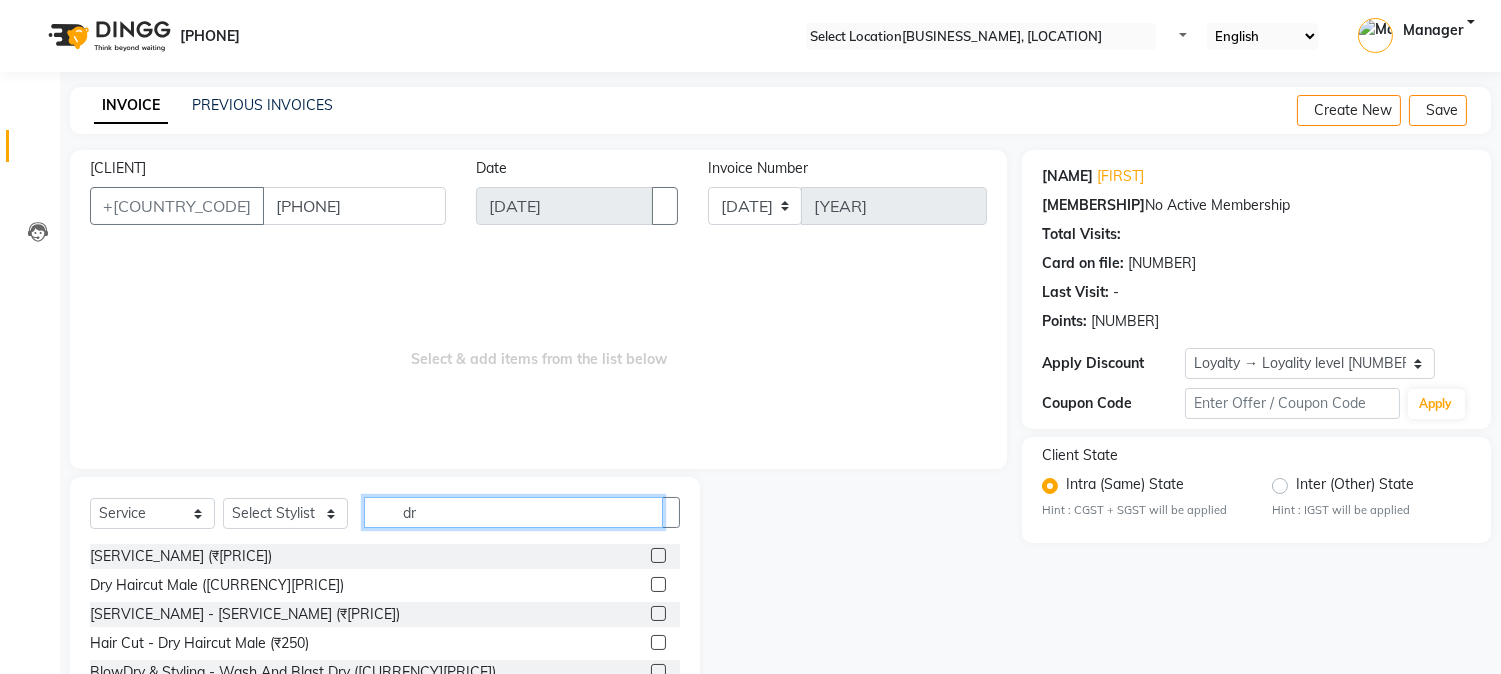 type on "dr" 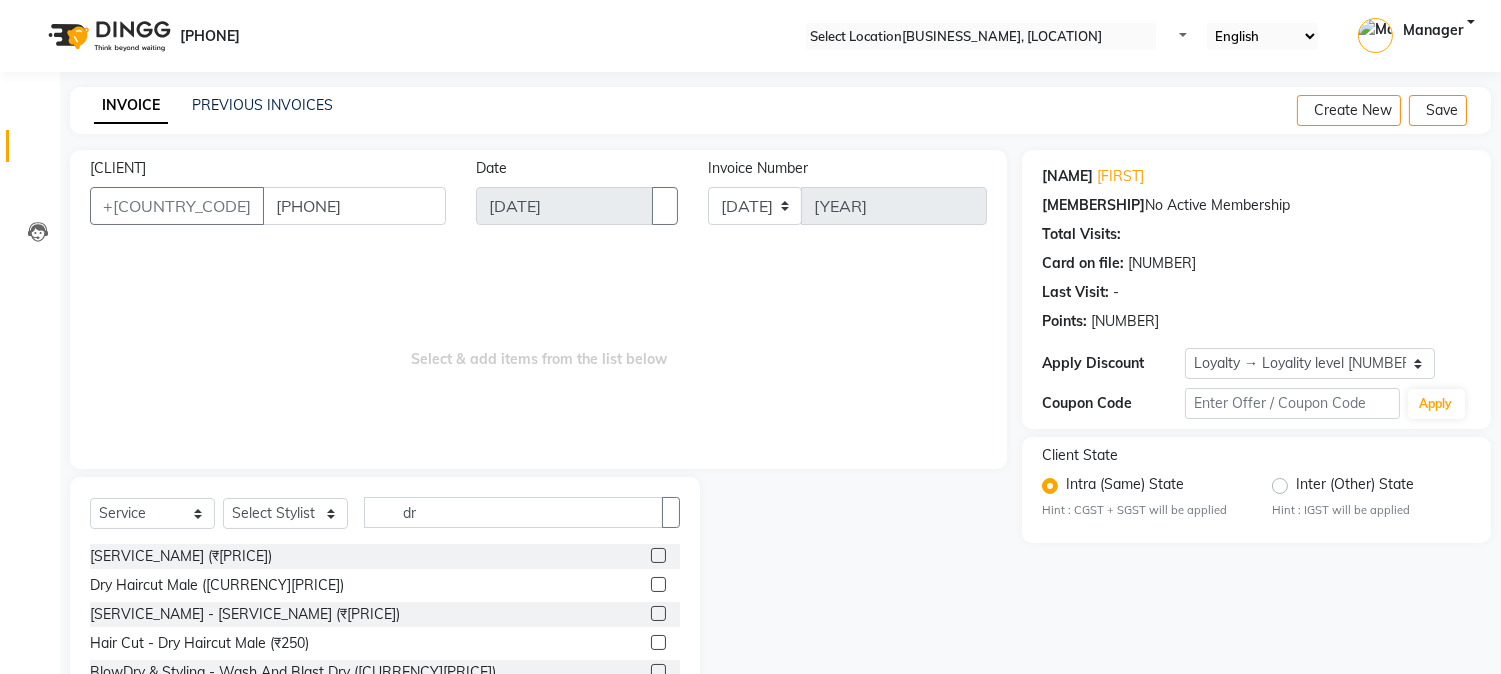 click at bounding box center [658, 613] 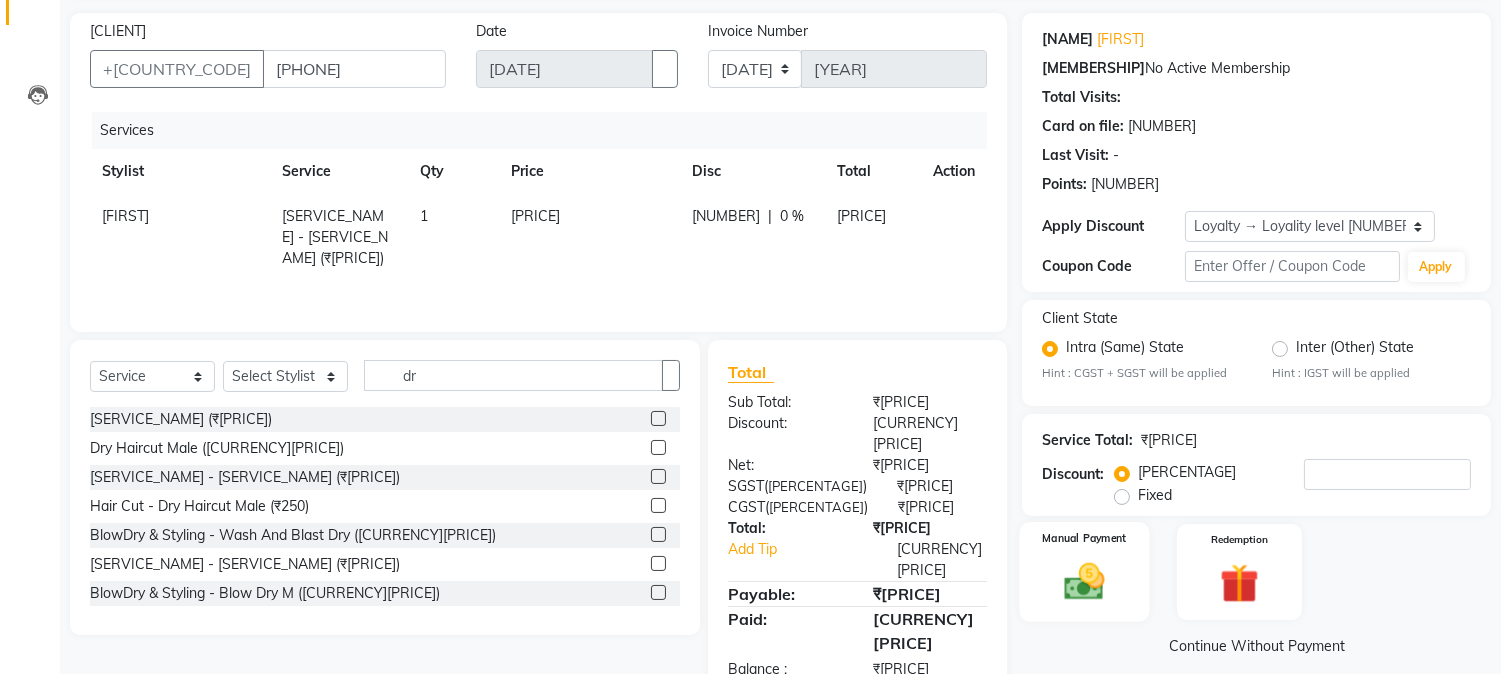 scroll, scrollTop: 140, scrollLeft: 0, axis: vertical 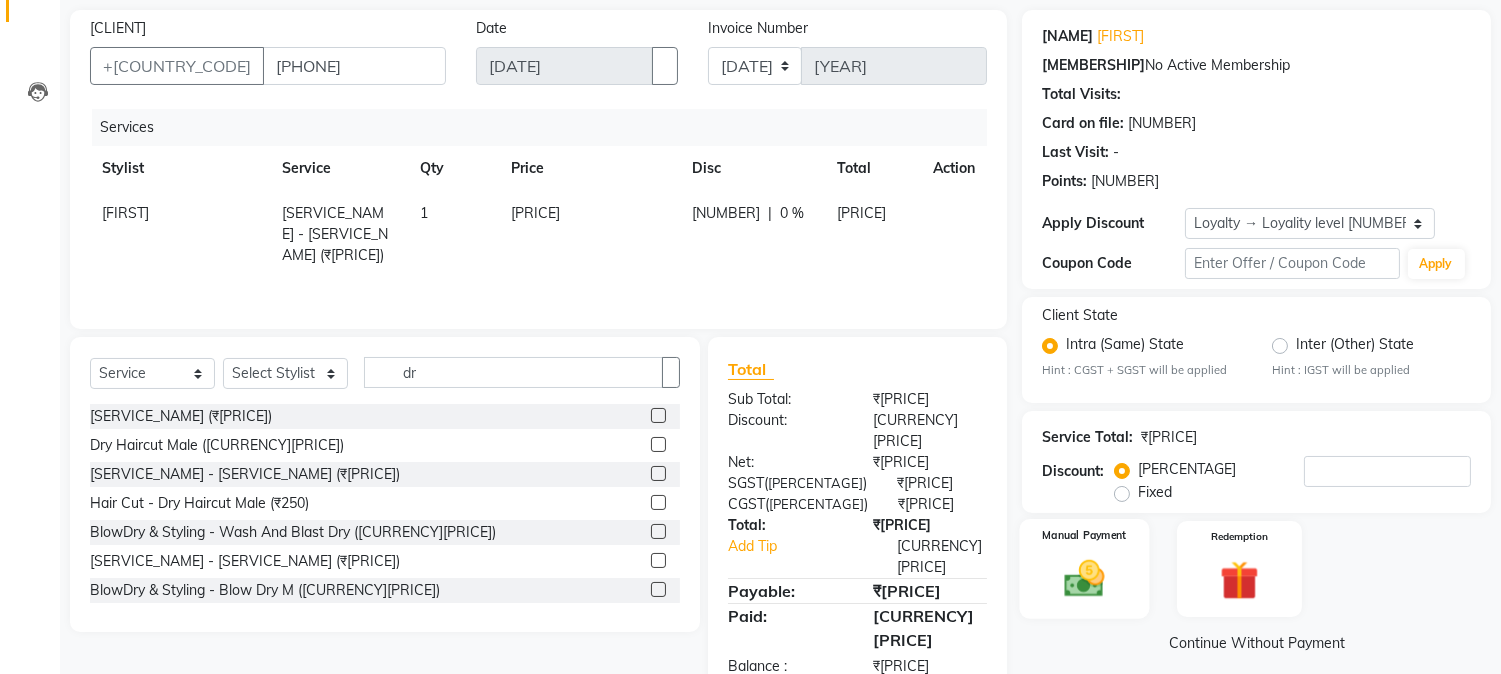 click at bounding box center [1085, 579] 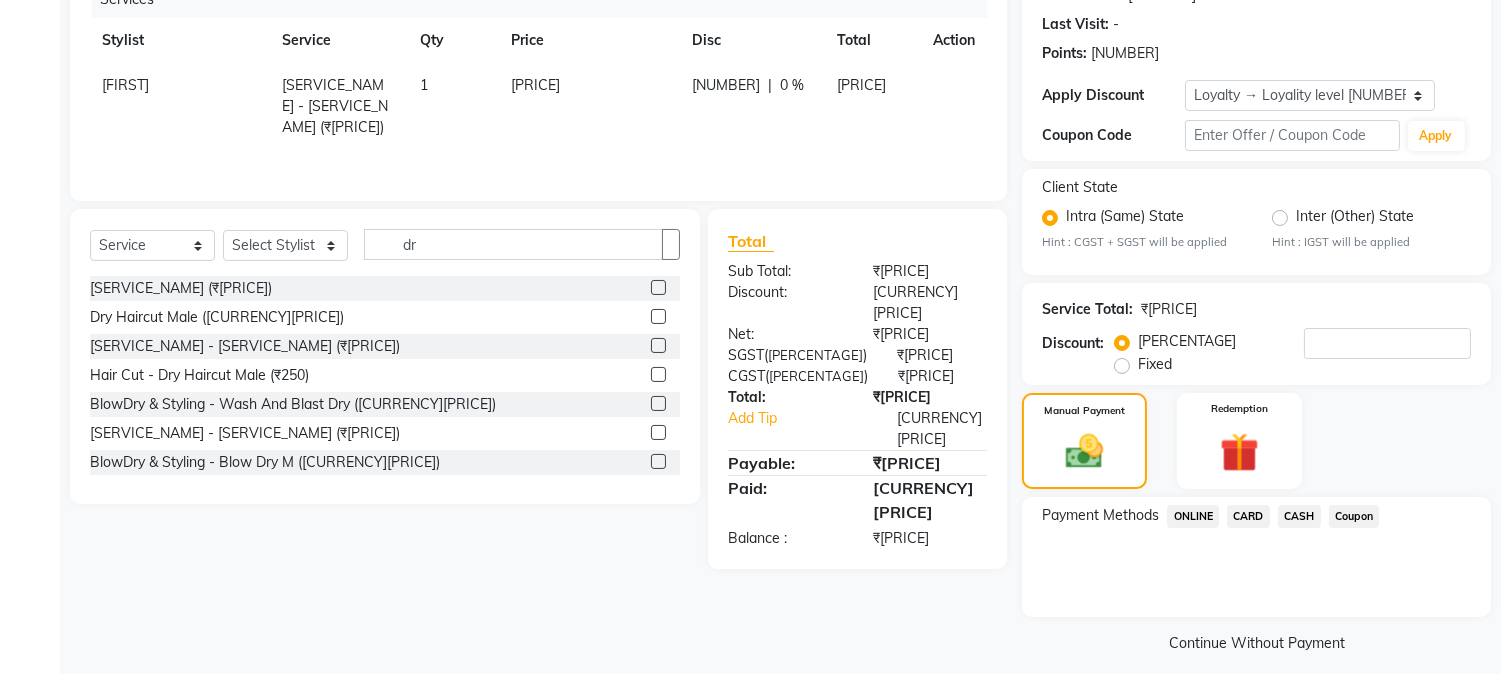 drag, startPoint x: 1194, startPoint y: 495, endPoint x: 1208, endPoint y: 495, distance: 14 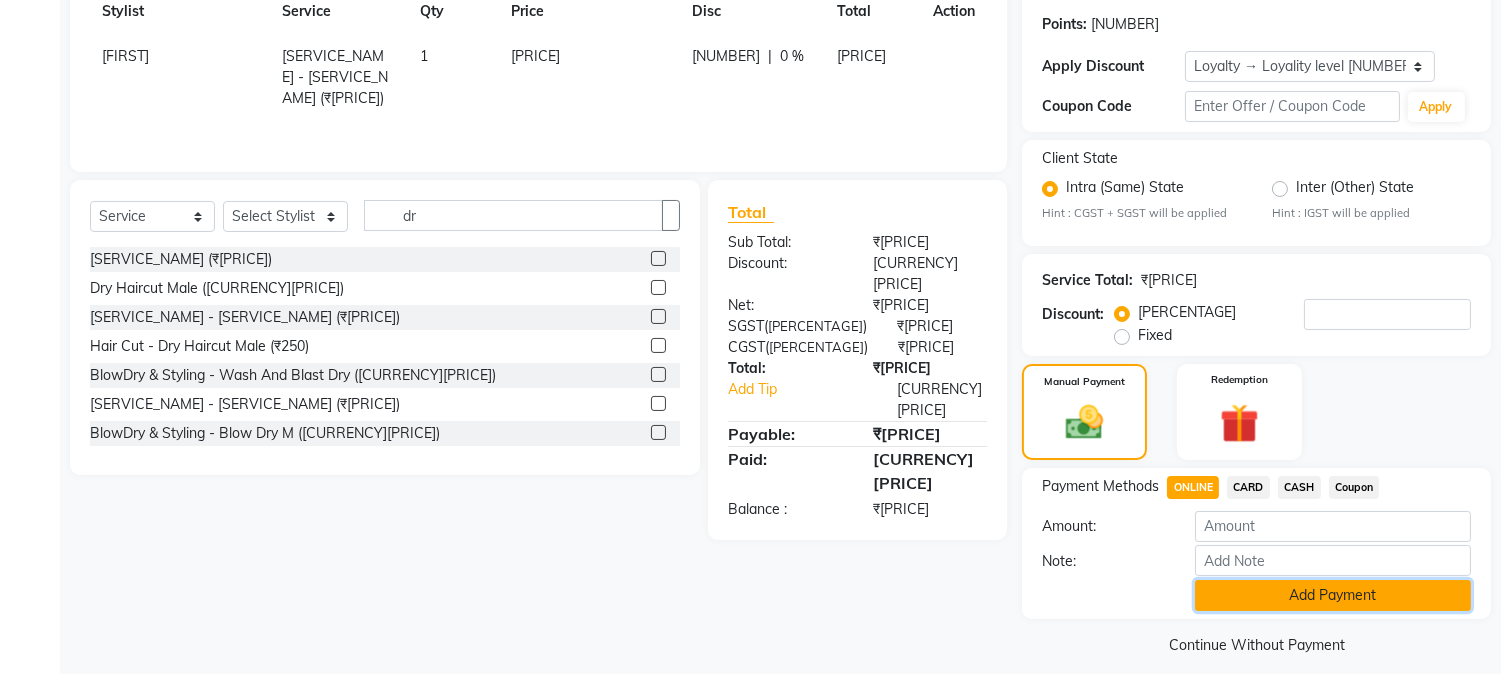 click on "Add Payment" at bounding box center (1333, 595) 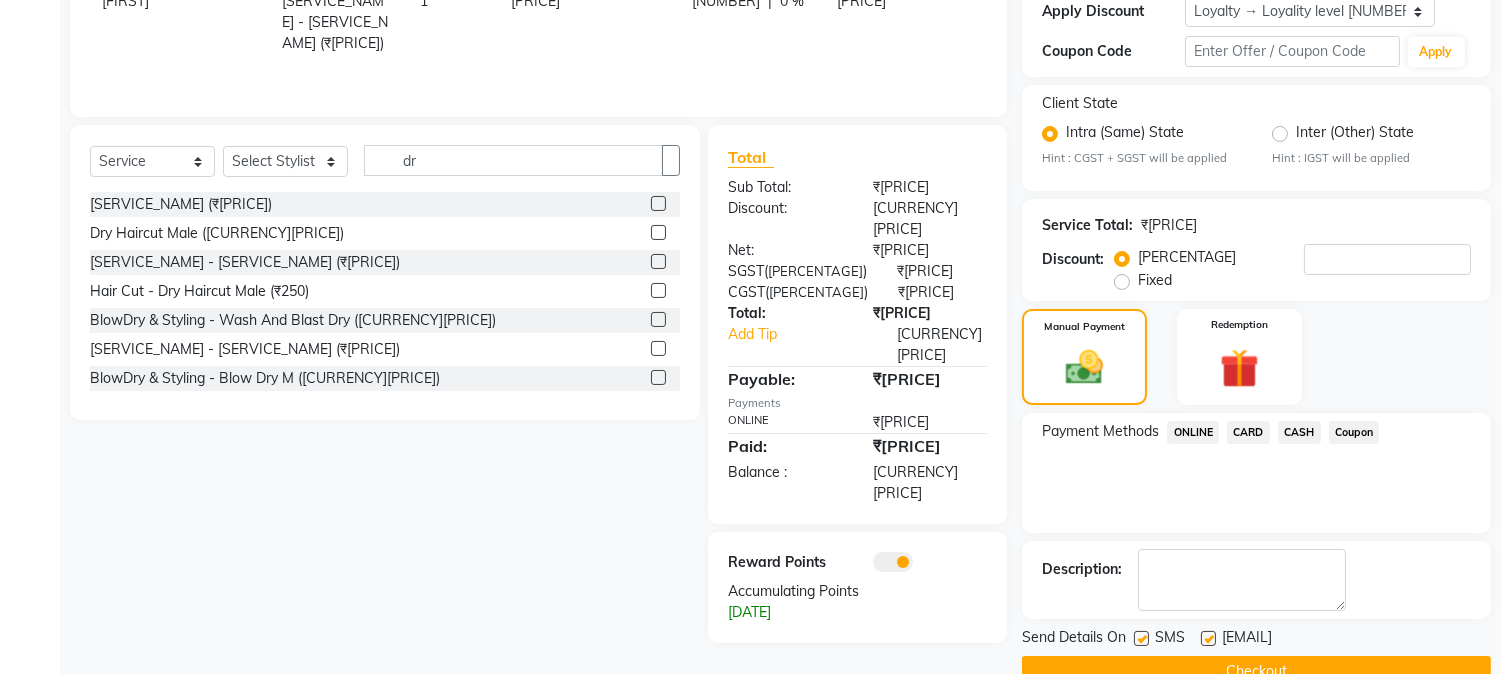 scroll, scrollTop: 382, scrollLeft: 0, axis: vertical 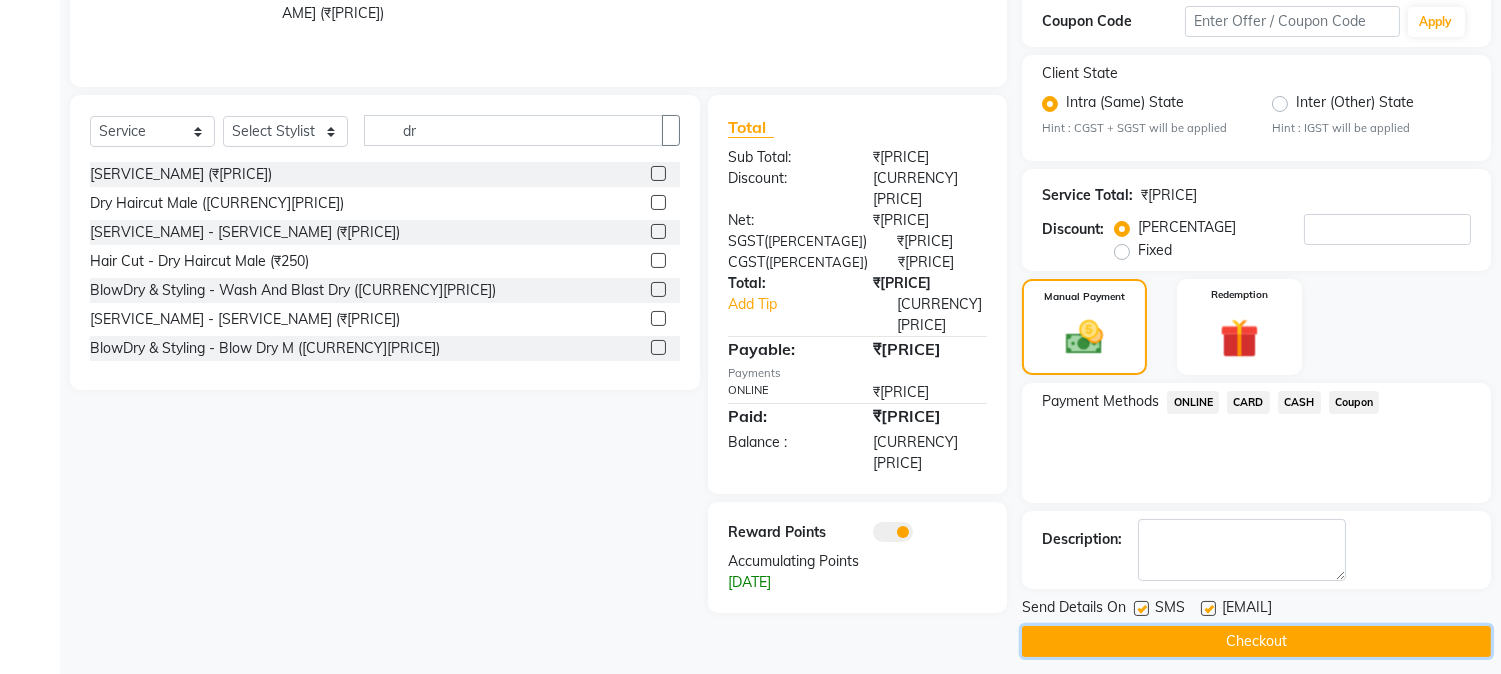 click on "Checkout" at bounding box center [1256, 641] 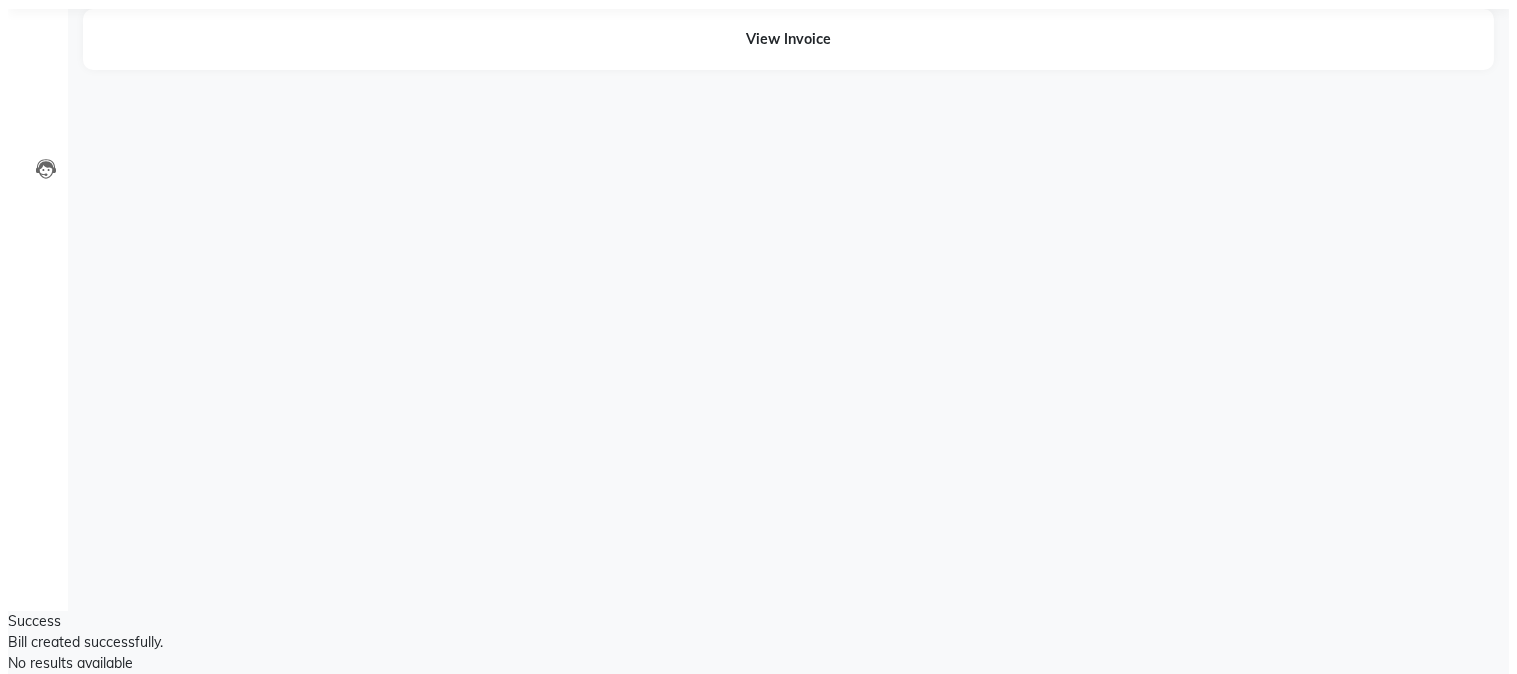 scroll, scrollTop: 0, scrollLeft: 0, axis: both 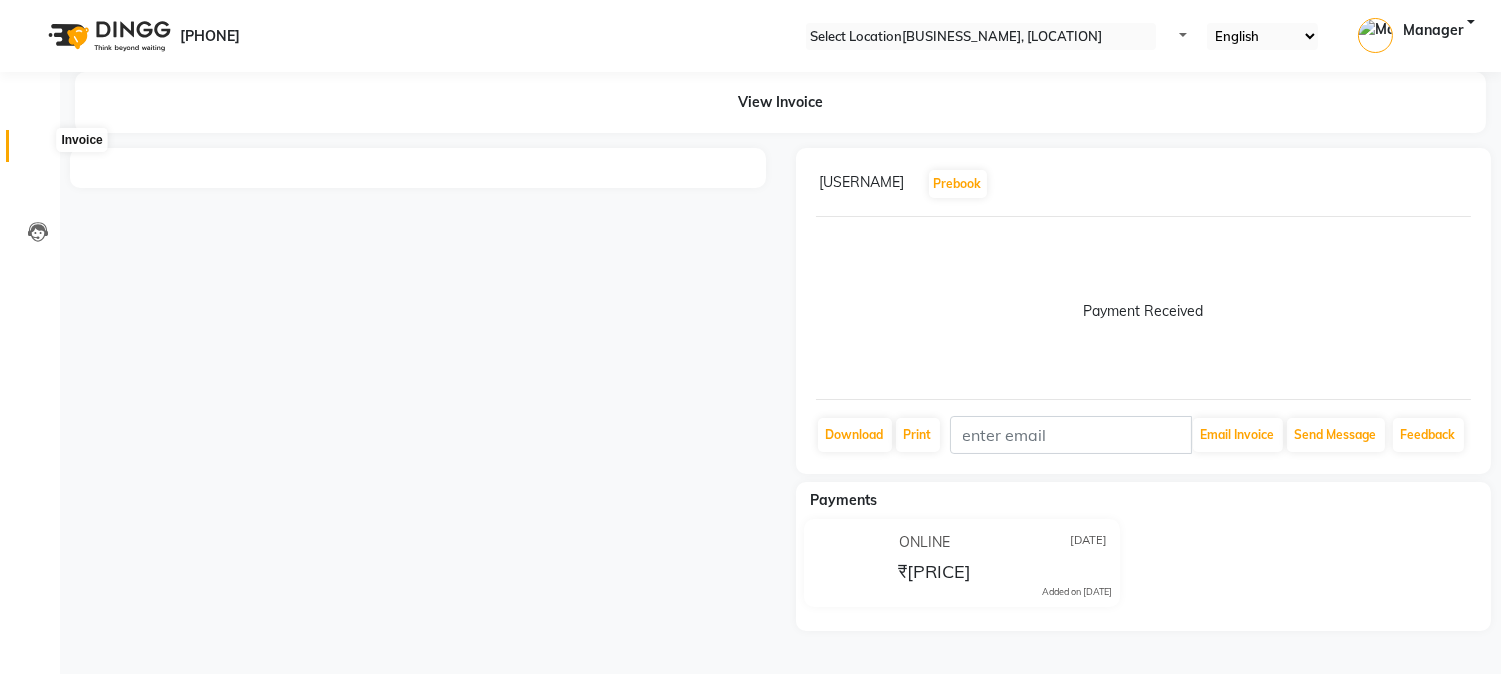 drag, startPoint x: 32, startPoint y: 150, endPoint x: 87, endPoint y: 85, distance: 85.146935 